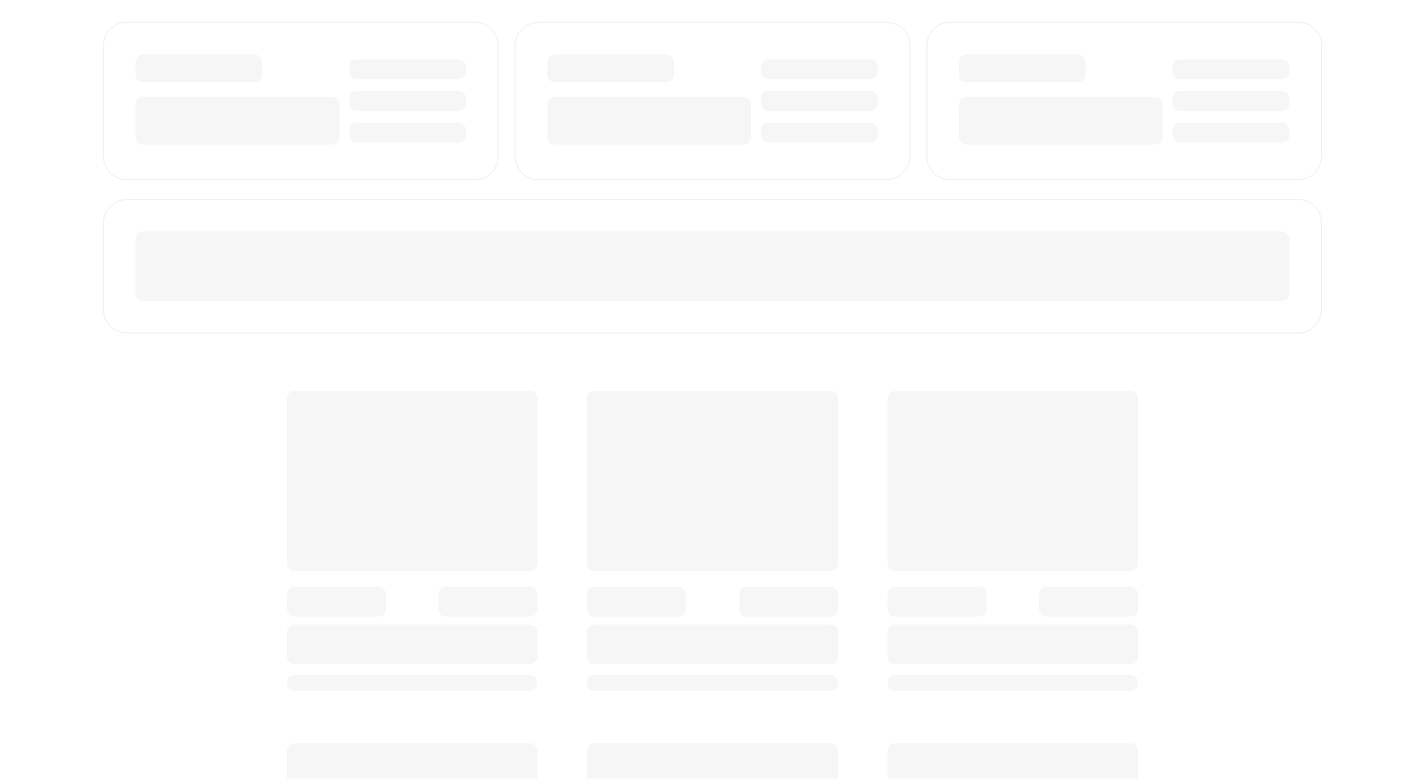 scroll, scrollTop: 0, scrollLeft: 0, axis: both 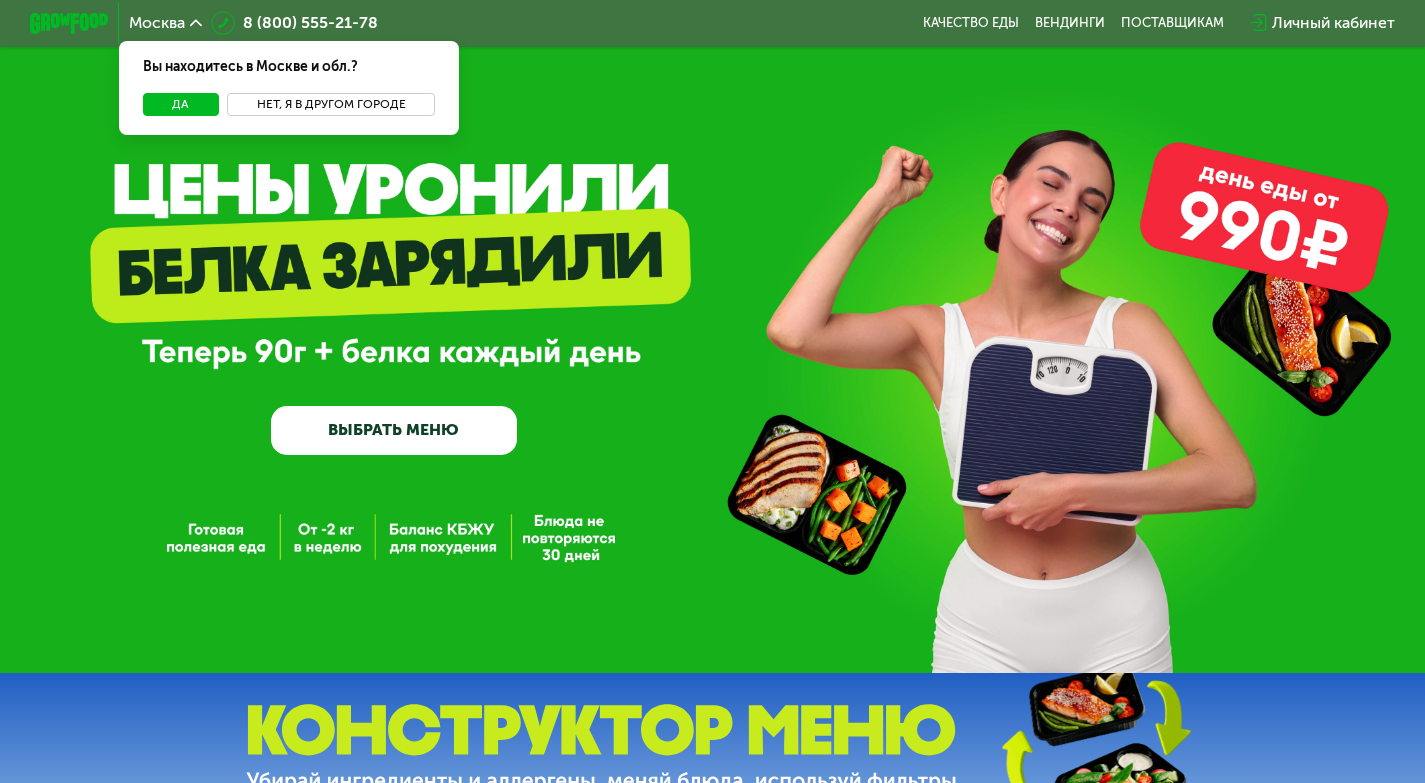 click on "Нет, я в другом городе" at bounding box center [331, 105] 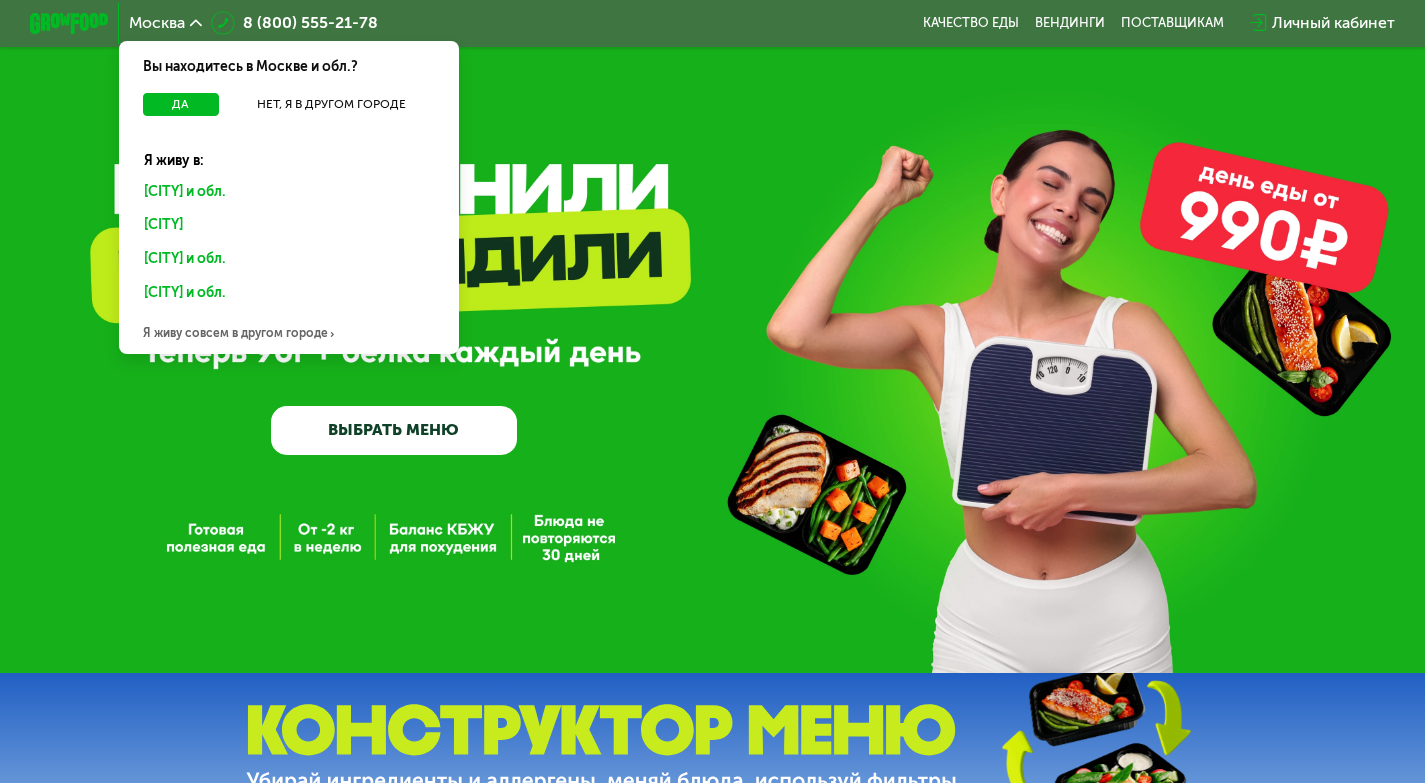 click 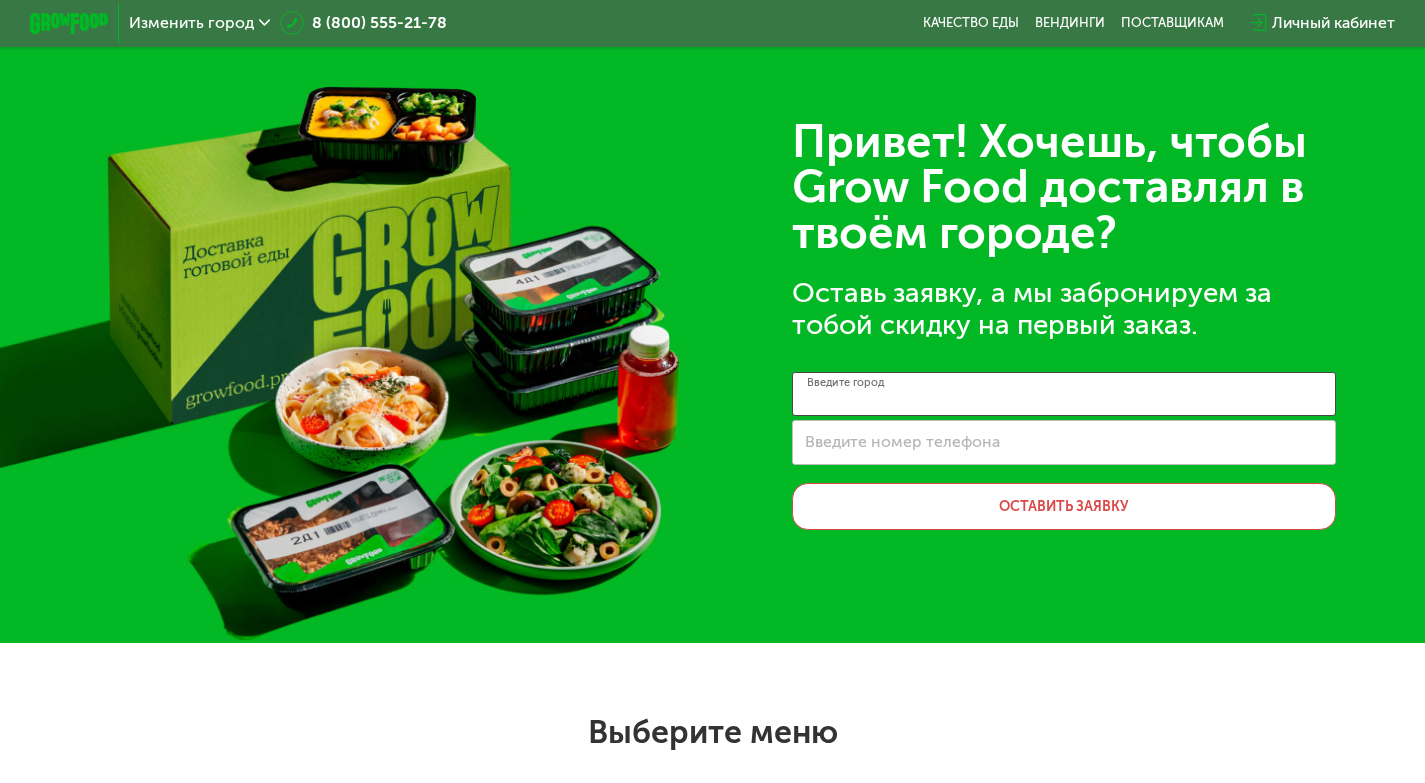 click on "Введите город" at bounding box center (1064, 394) 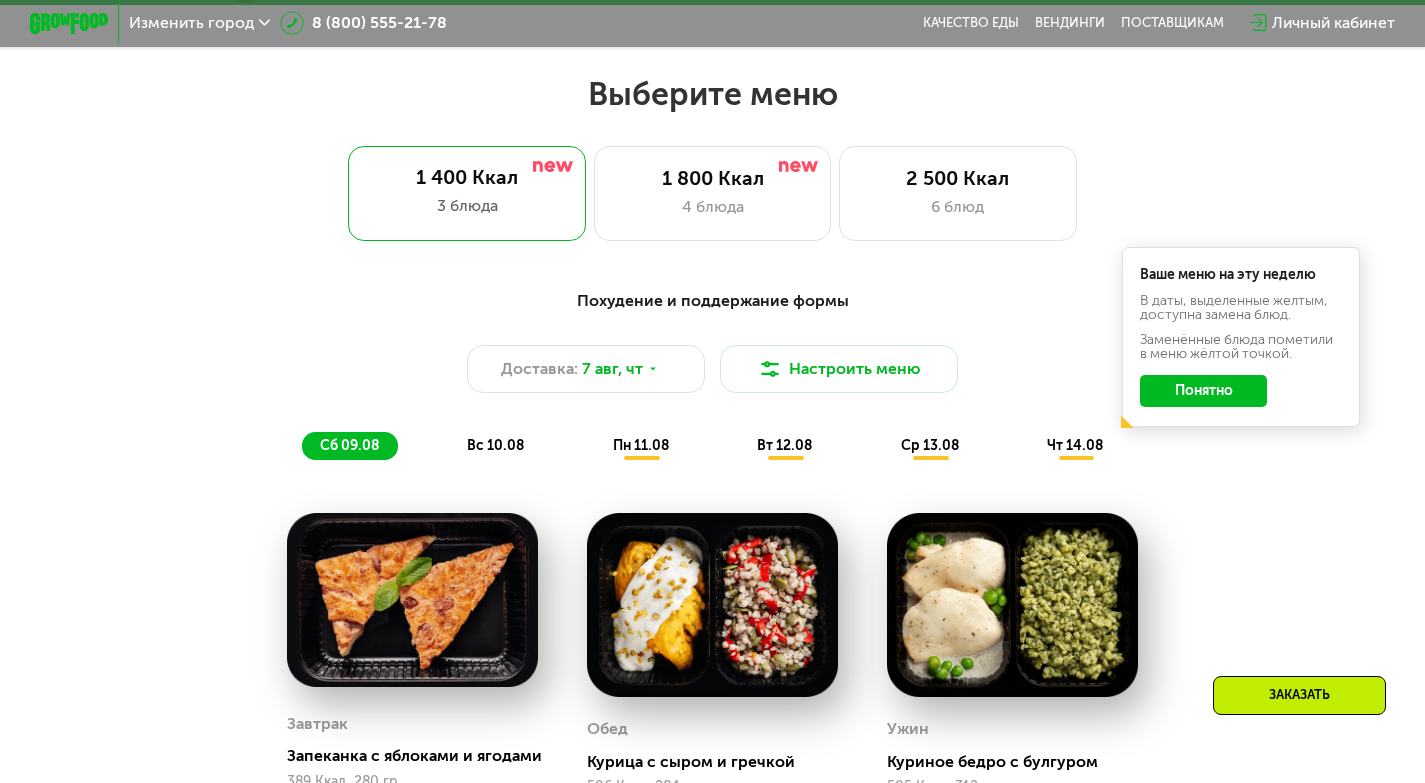 scroll, scrollTop: 661, scrollLeft: 0, axis: vertical 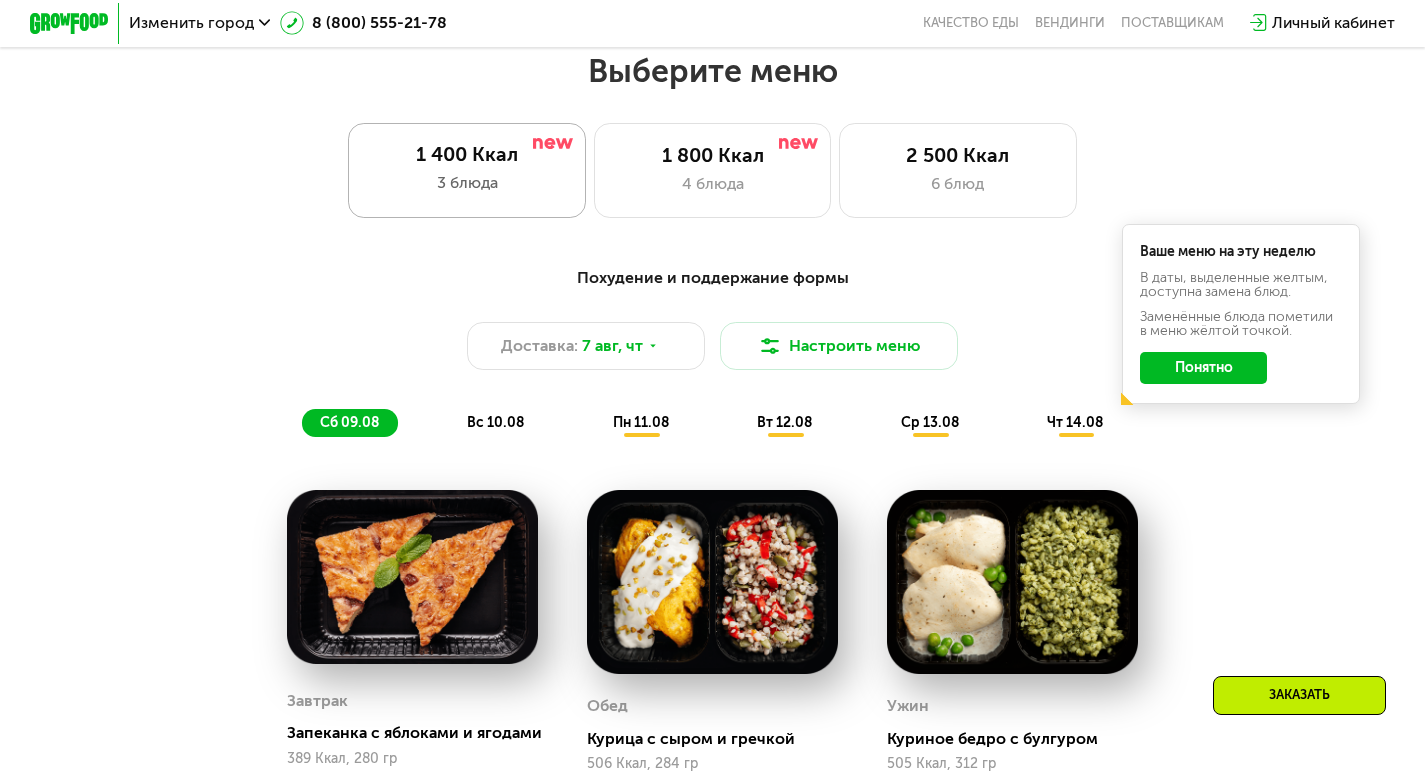type on "**********" 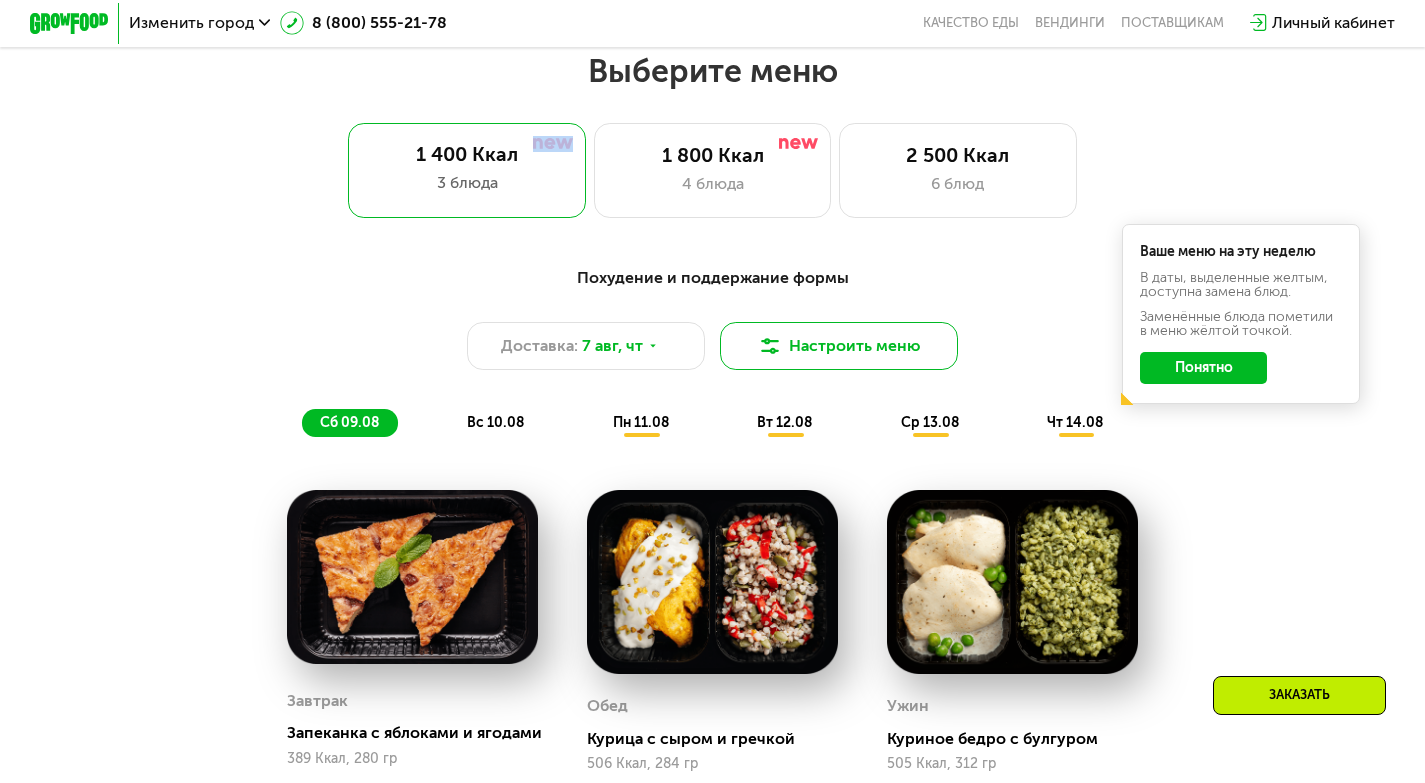 click on "Настроить меню" at bounding box center [839, 346] 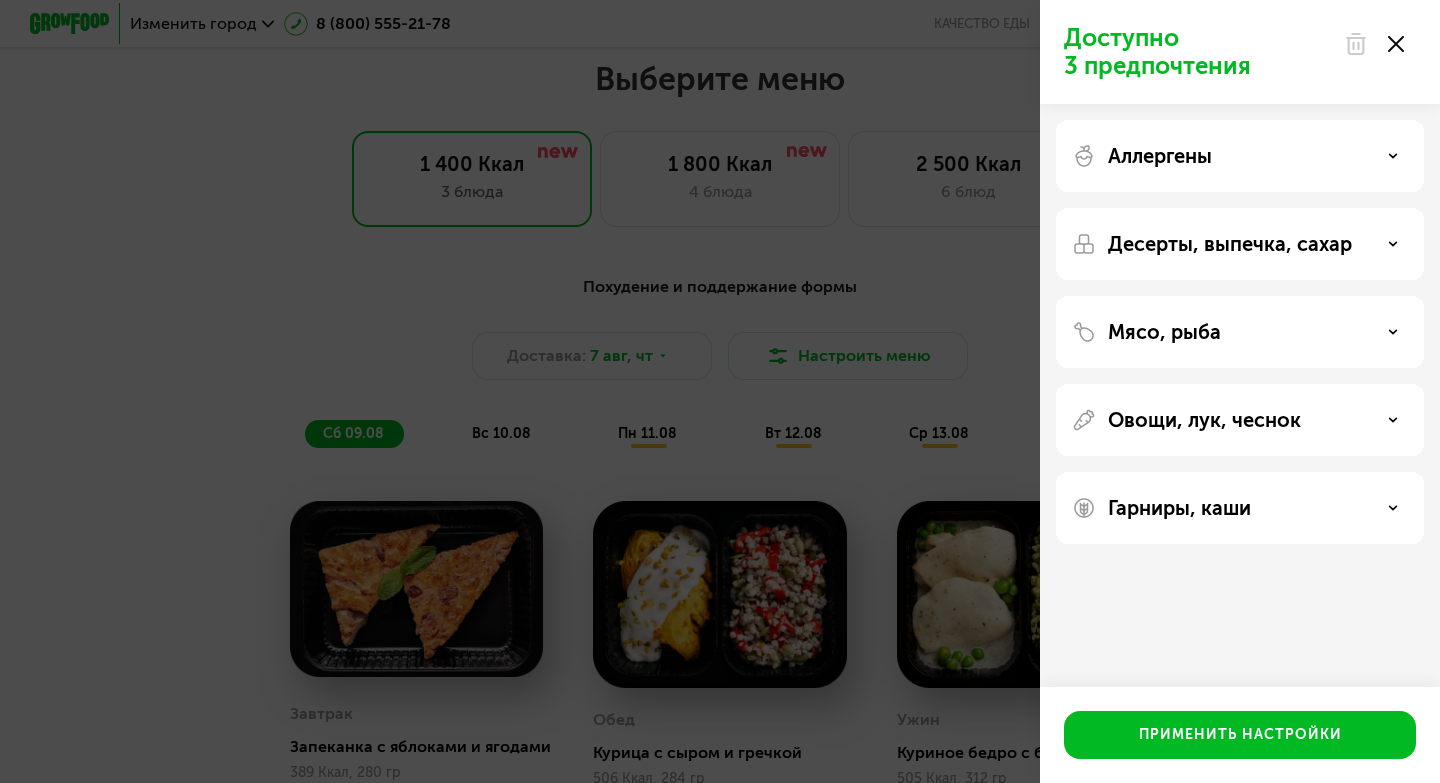 click 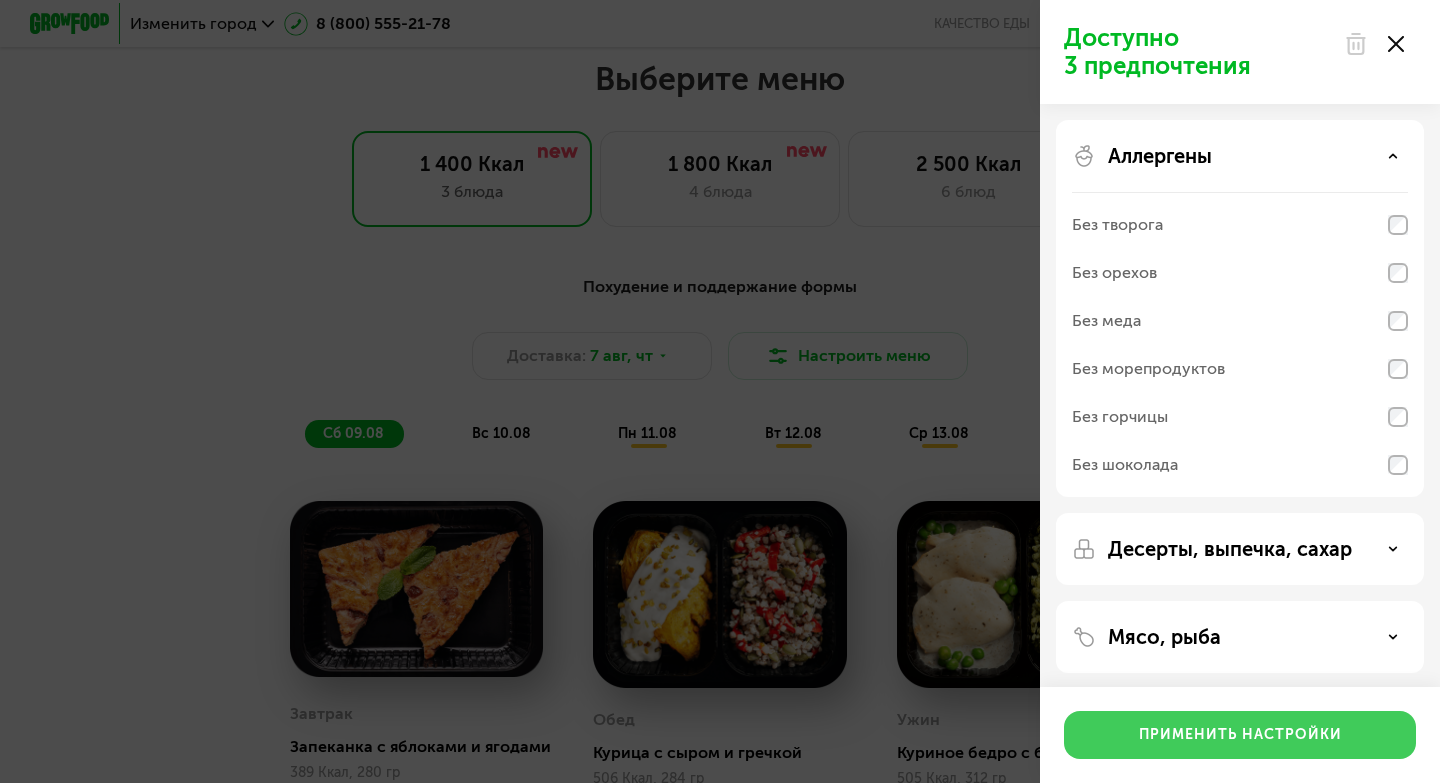 click on "Применить настройки" at bounding box center [1240, 735] 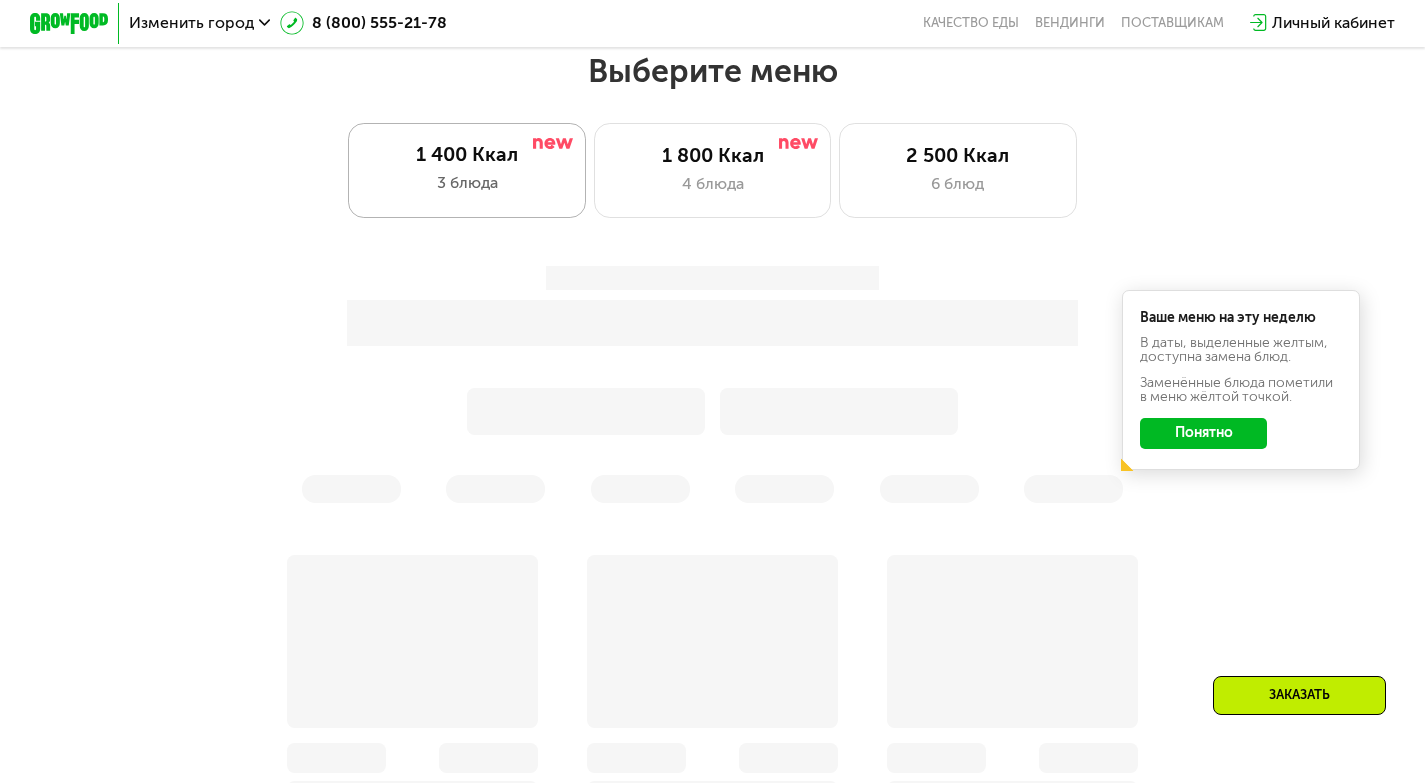 click on "3 блюда" at bounding box center (467, 183) 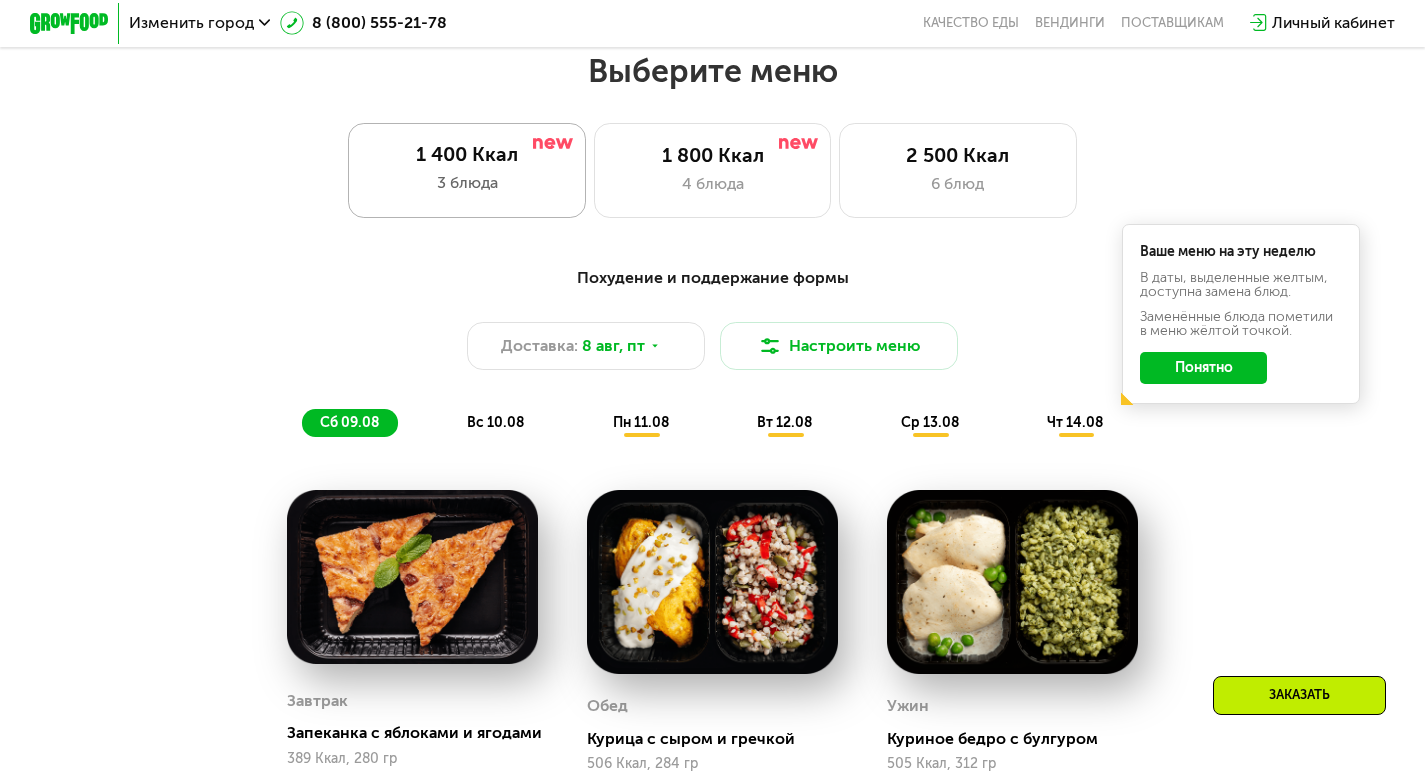 click on "3 блюда" at bounding box center (467, 183) 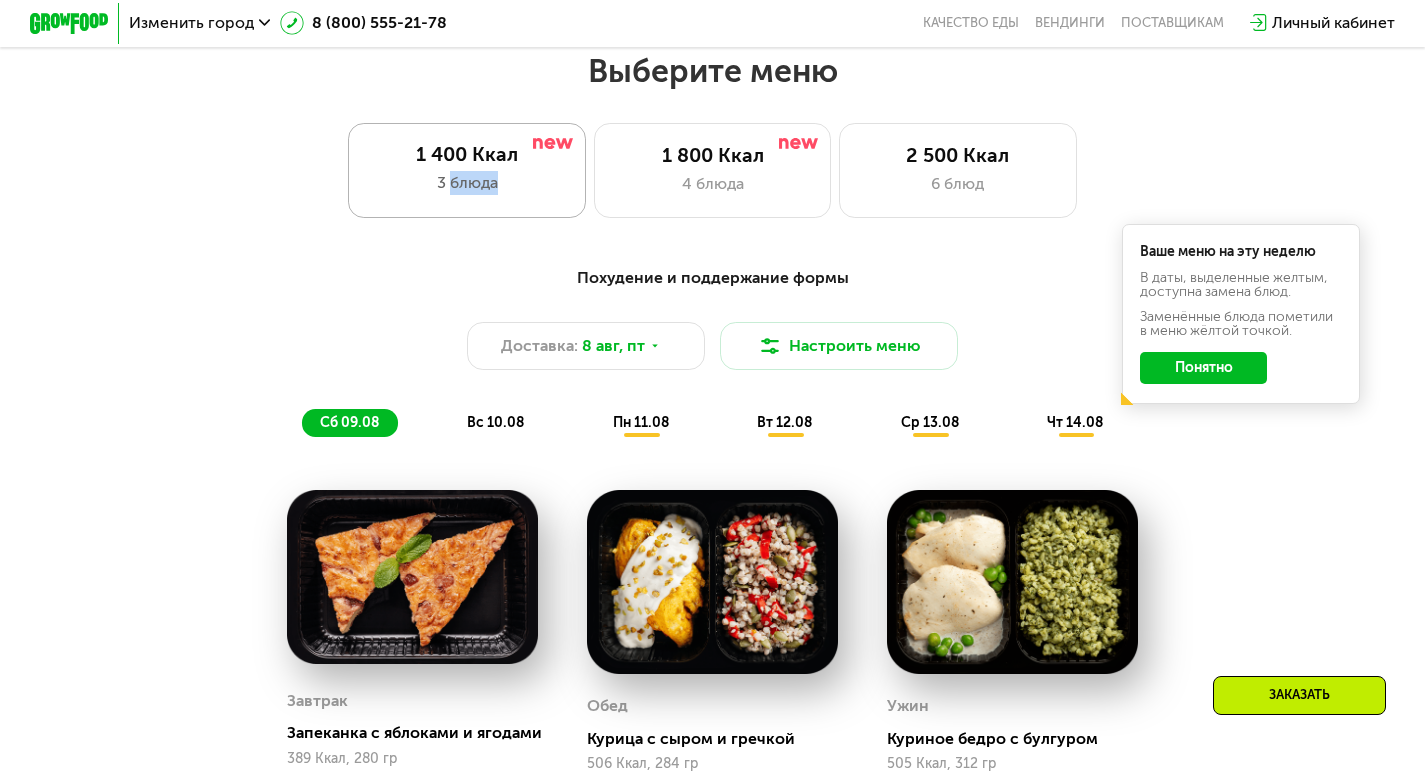 click on "3 блюда" at bounding box center [467, 183] 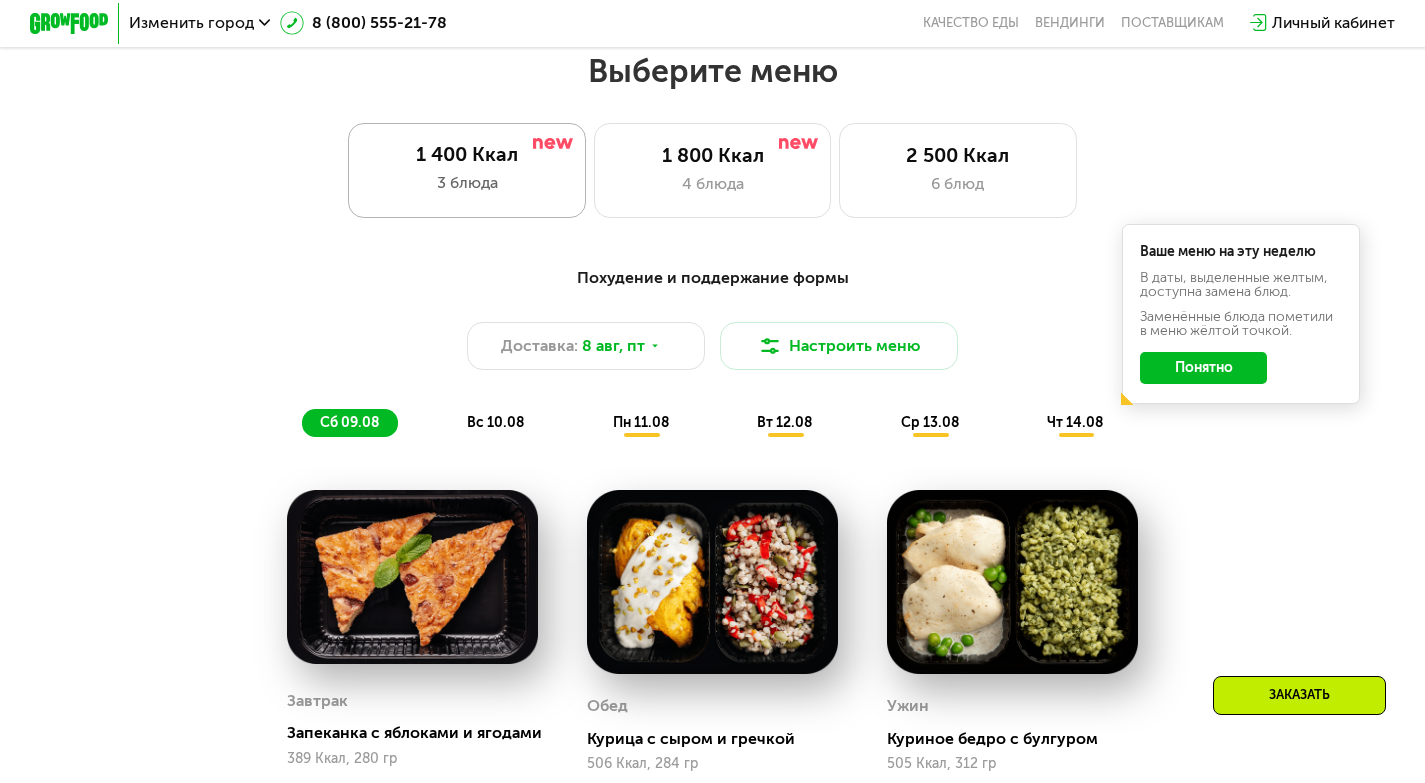 click on "1 400 Ккал" at bounding box center [467, 155] 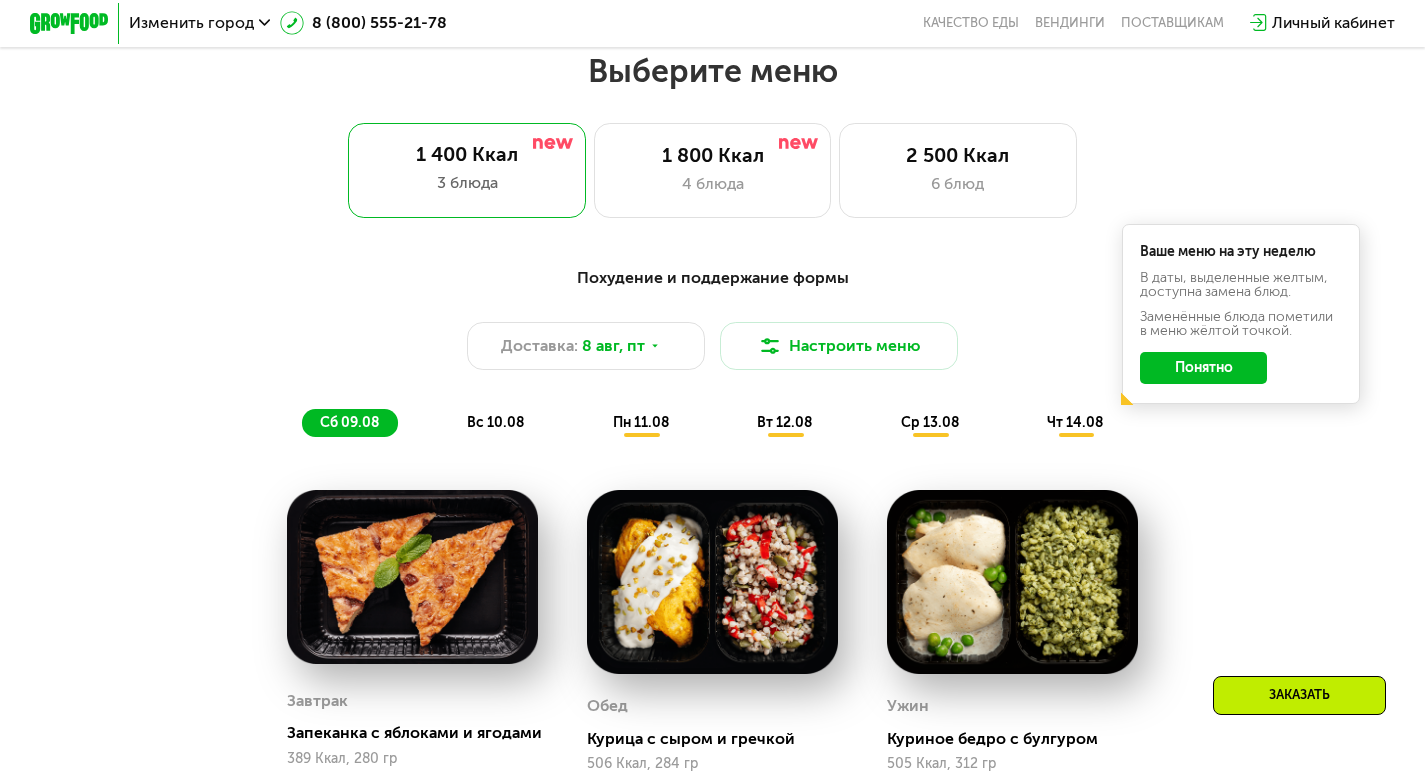 click on "Понятно" 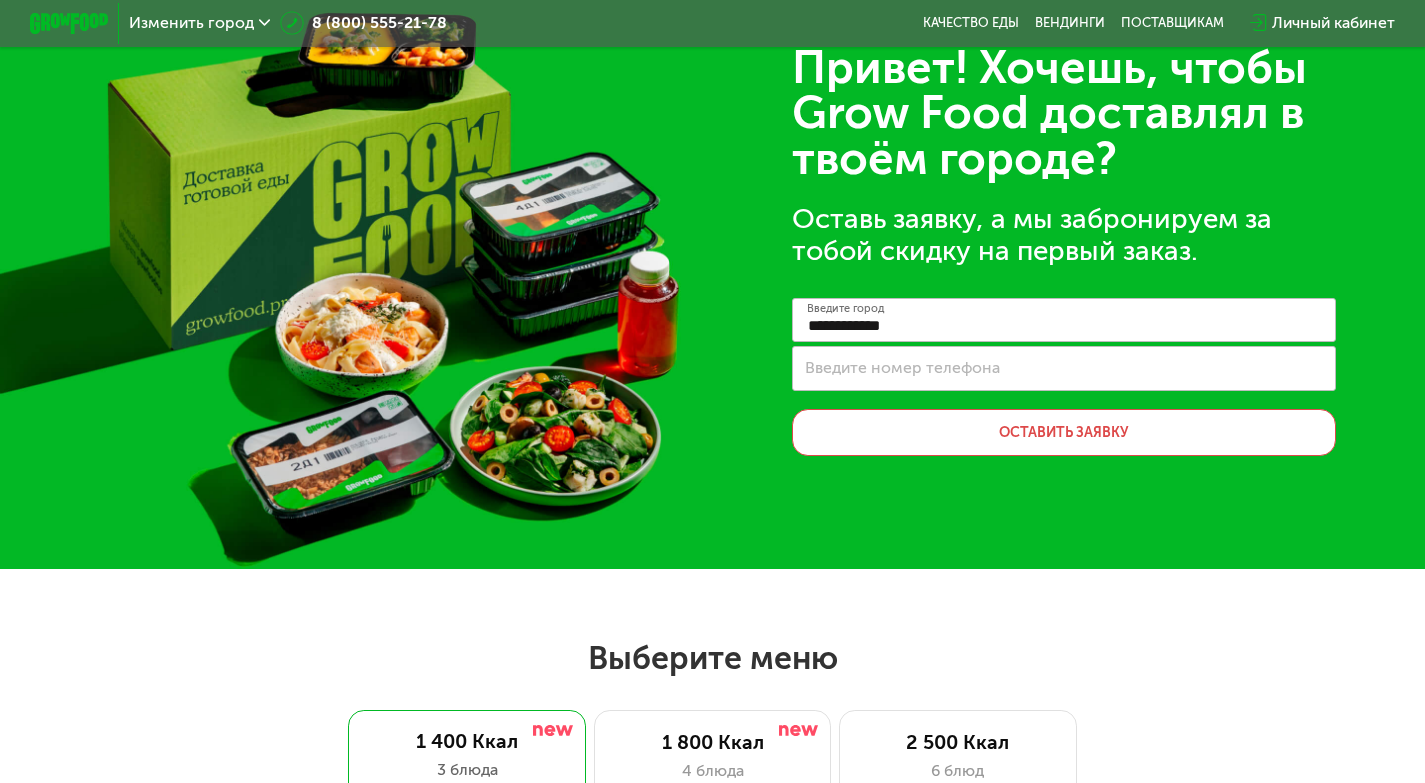 scroll, scrollTop: 0, scrollLeft: 0, axis: both 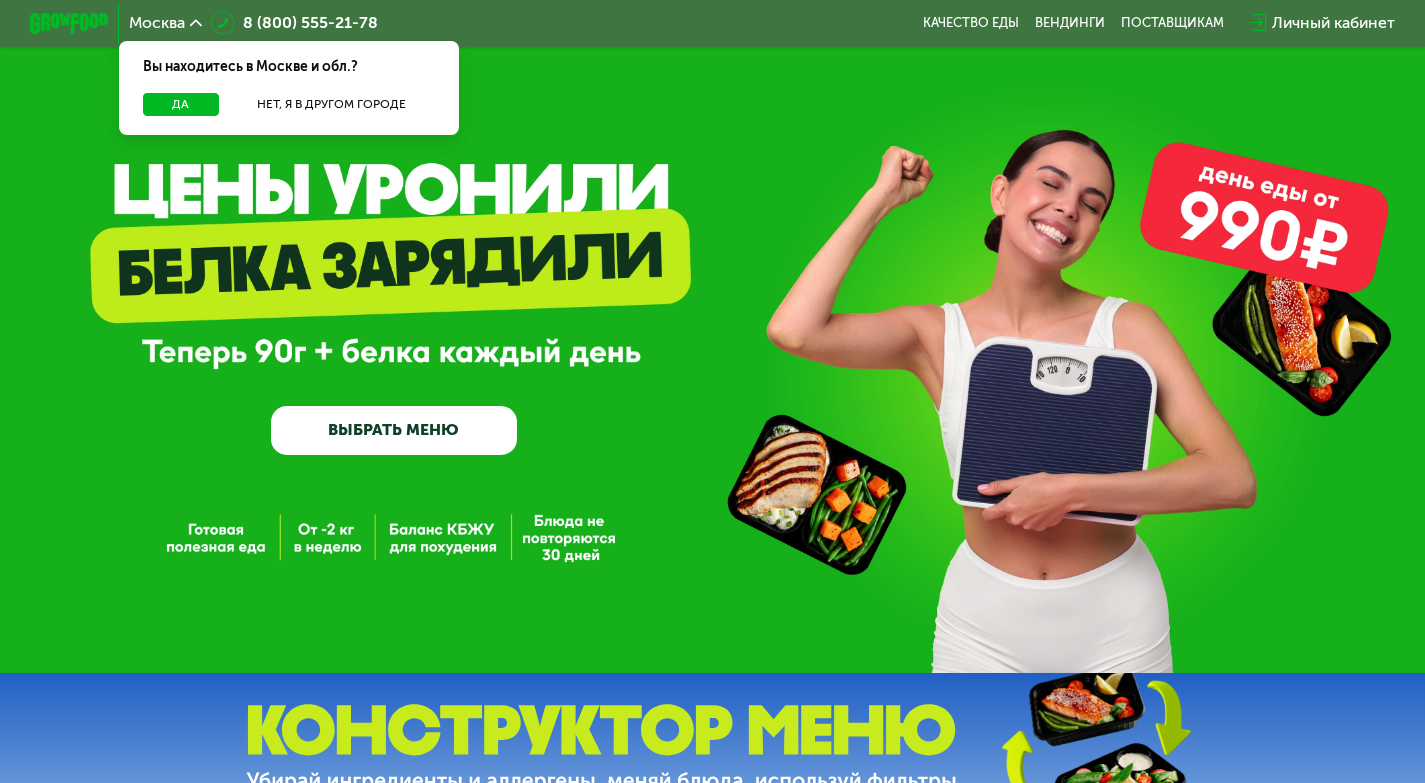 click on "ВЫБРАТЬ МЕНЮ" at bounding box center (394, 430) 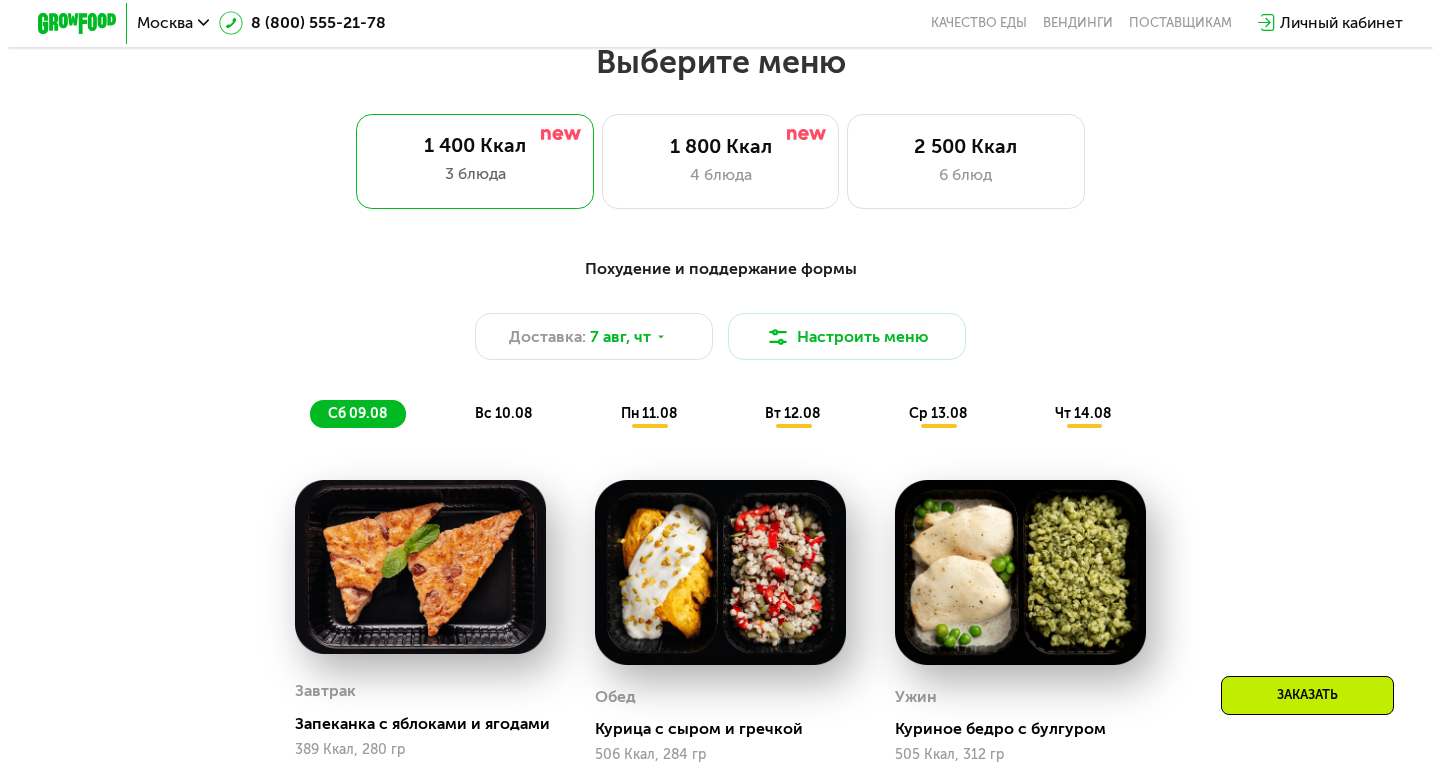 scroll, scrollTop: 853, scrollLeft: 0, axis: vertical 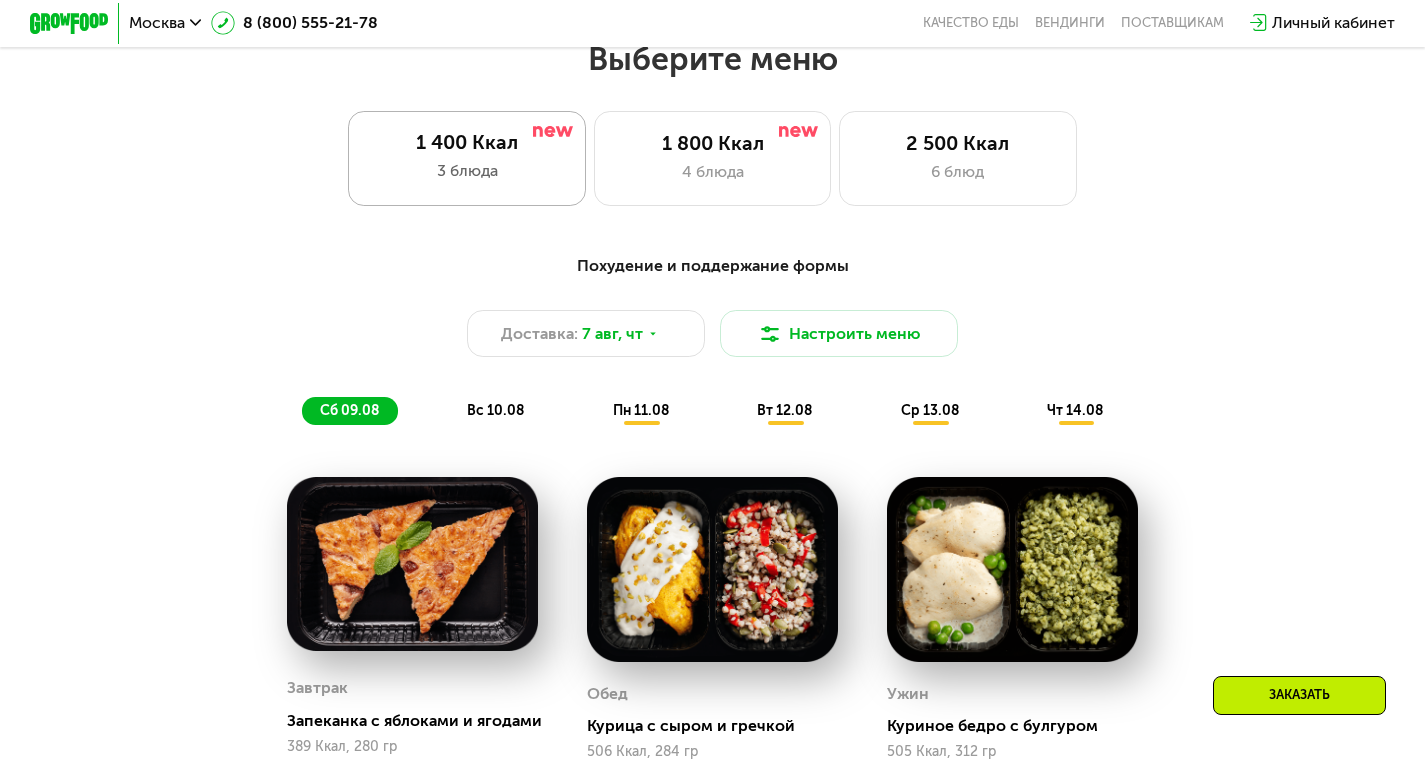 click on "3 блюда" at bounding box center (467, 171) 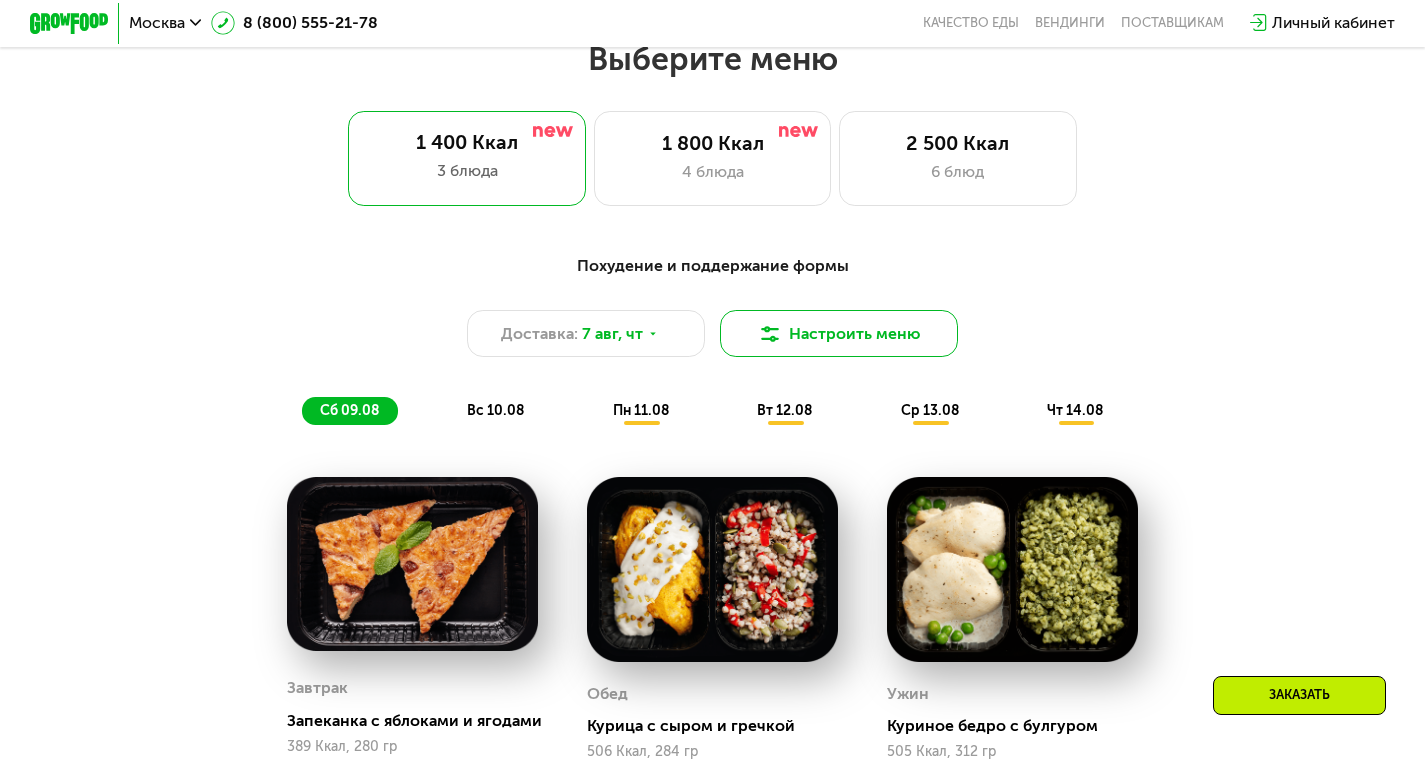 click on "Настроить меню" at bounding box center [839, 334] 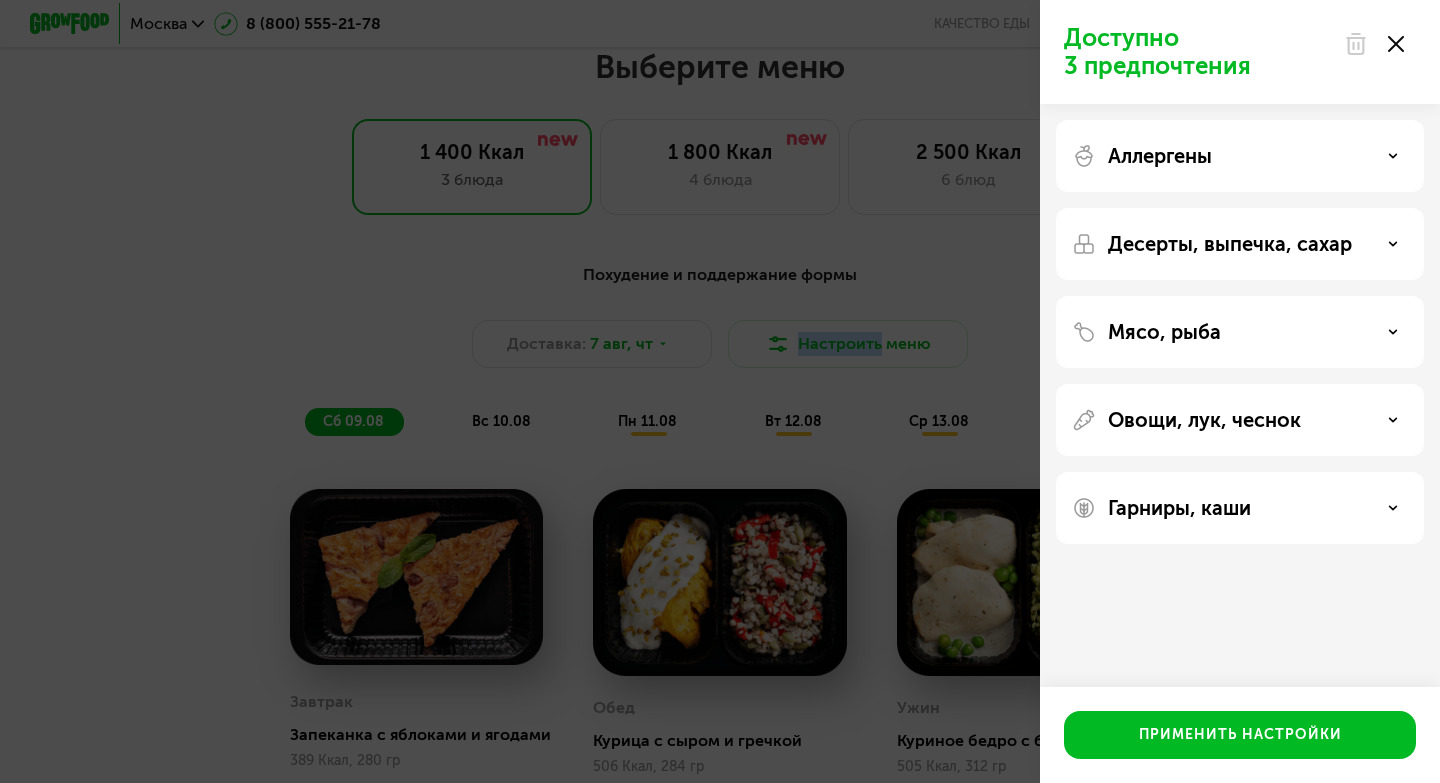 click 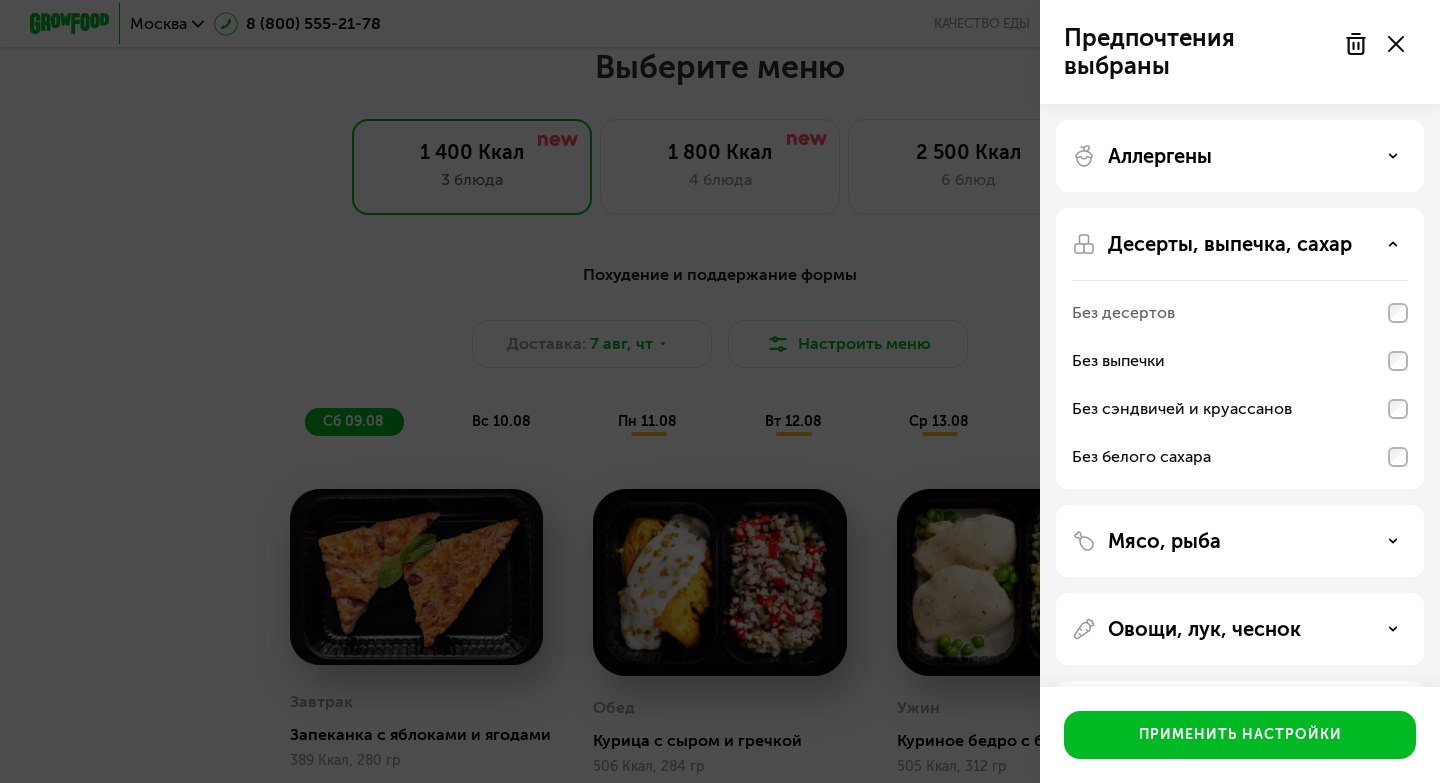 click 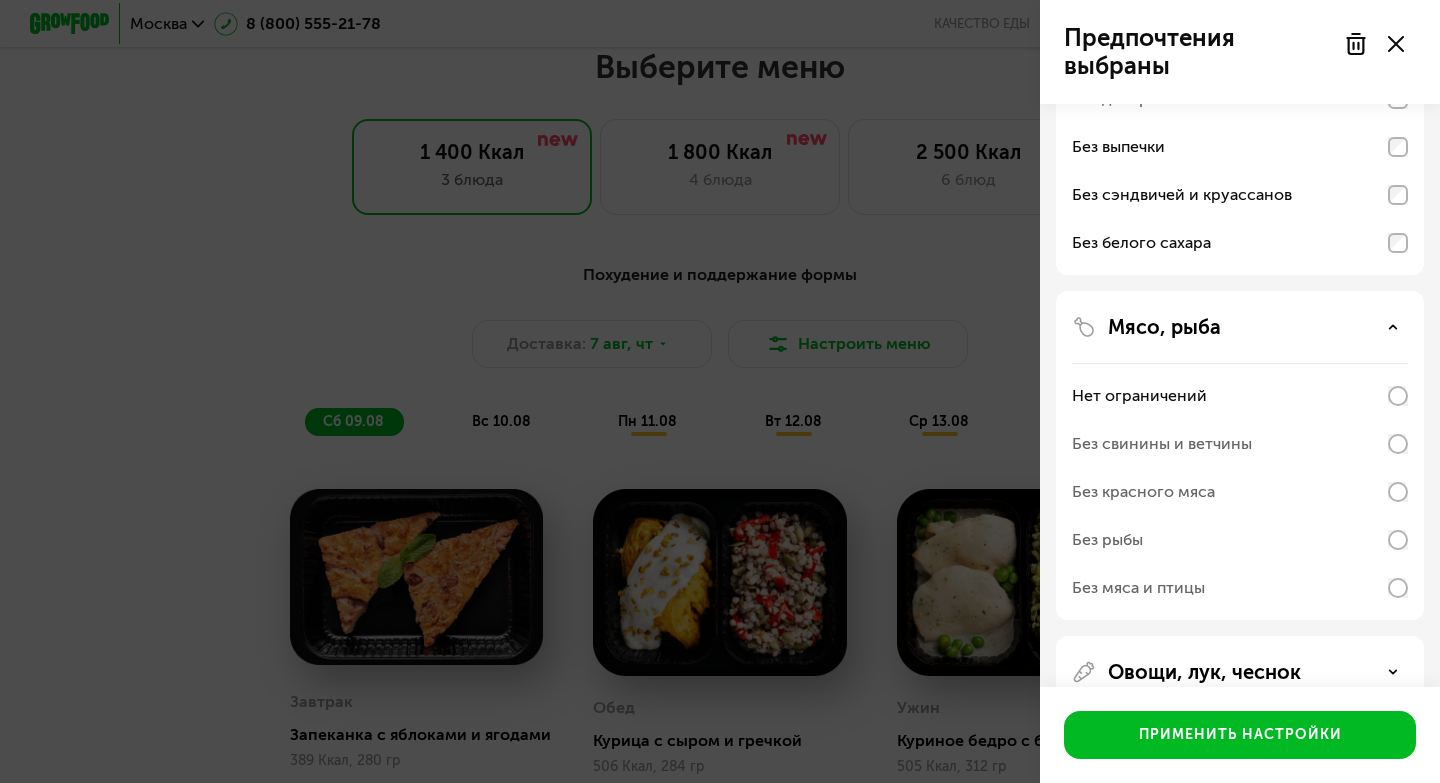 scroll, scrollTop: 241, scrollLeft: 0, axis: vertical 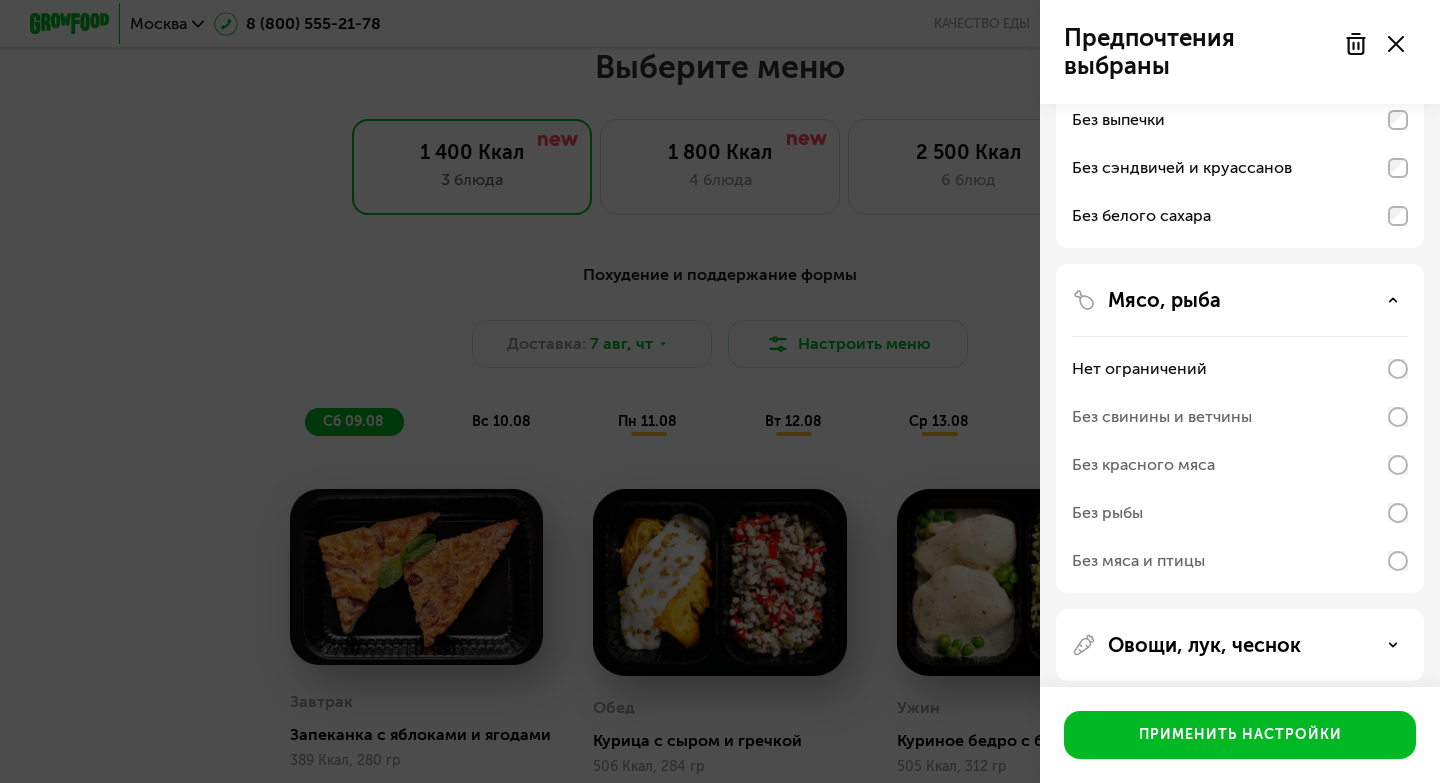 click 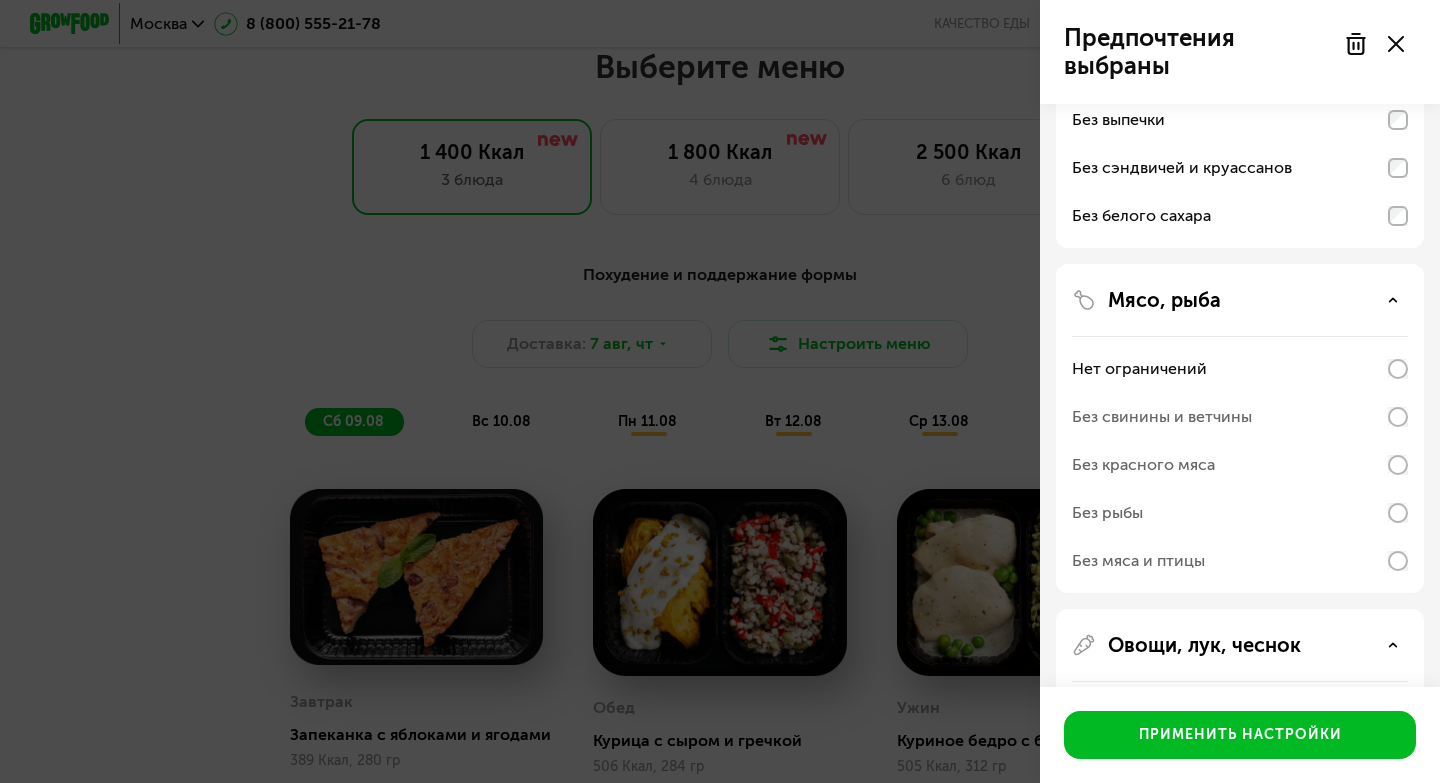 click 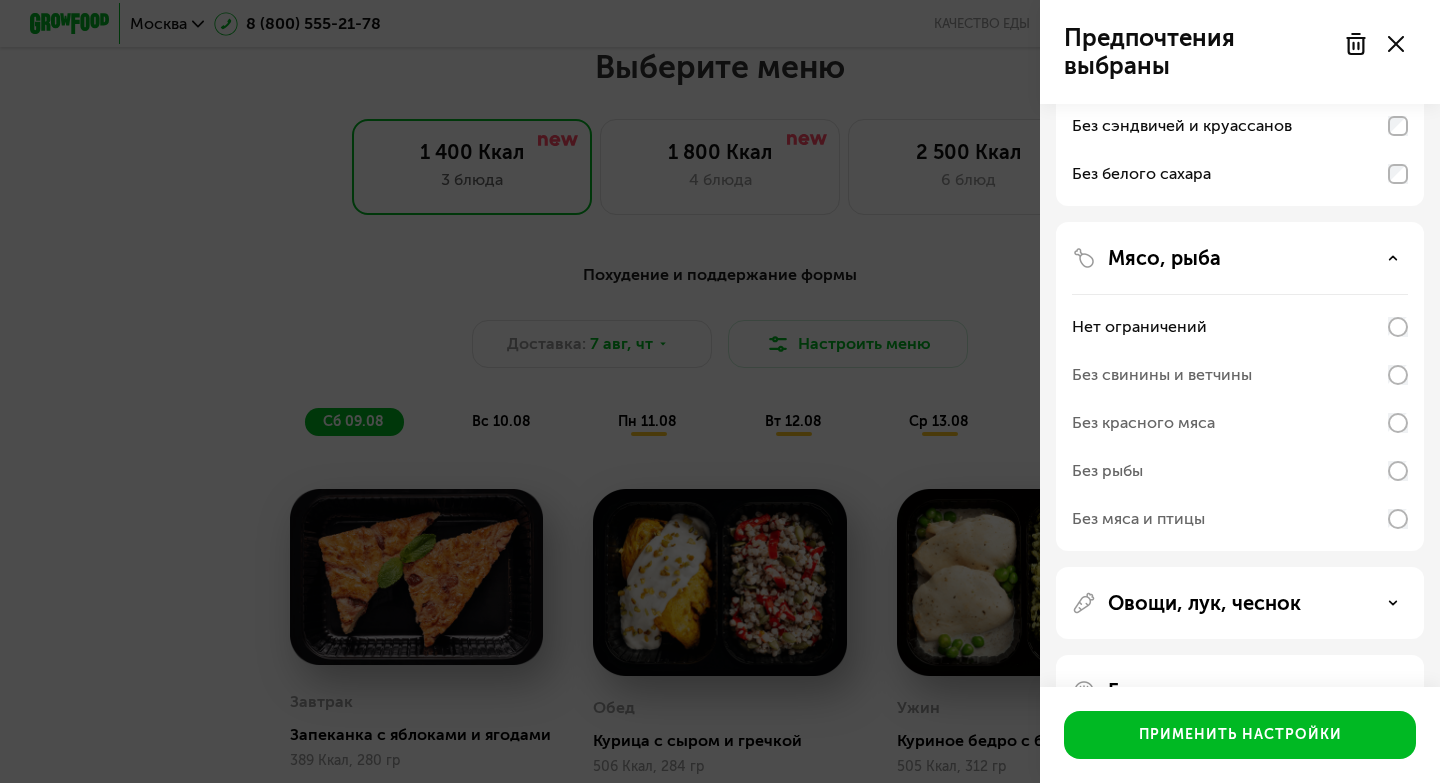 scroll, scrollTop: 343, scrollLeft: 0, axis: vertical 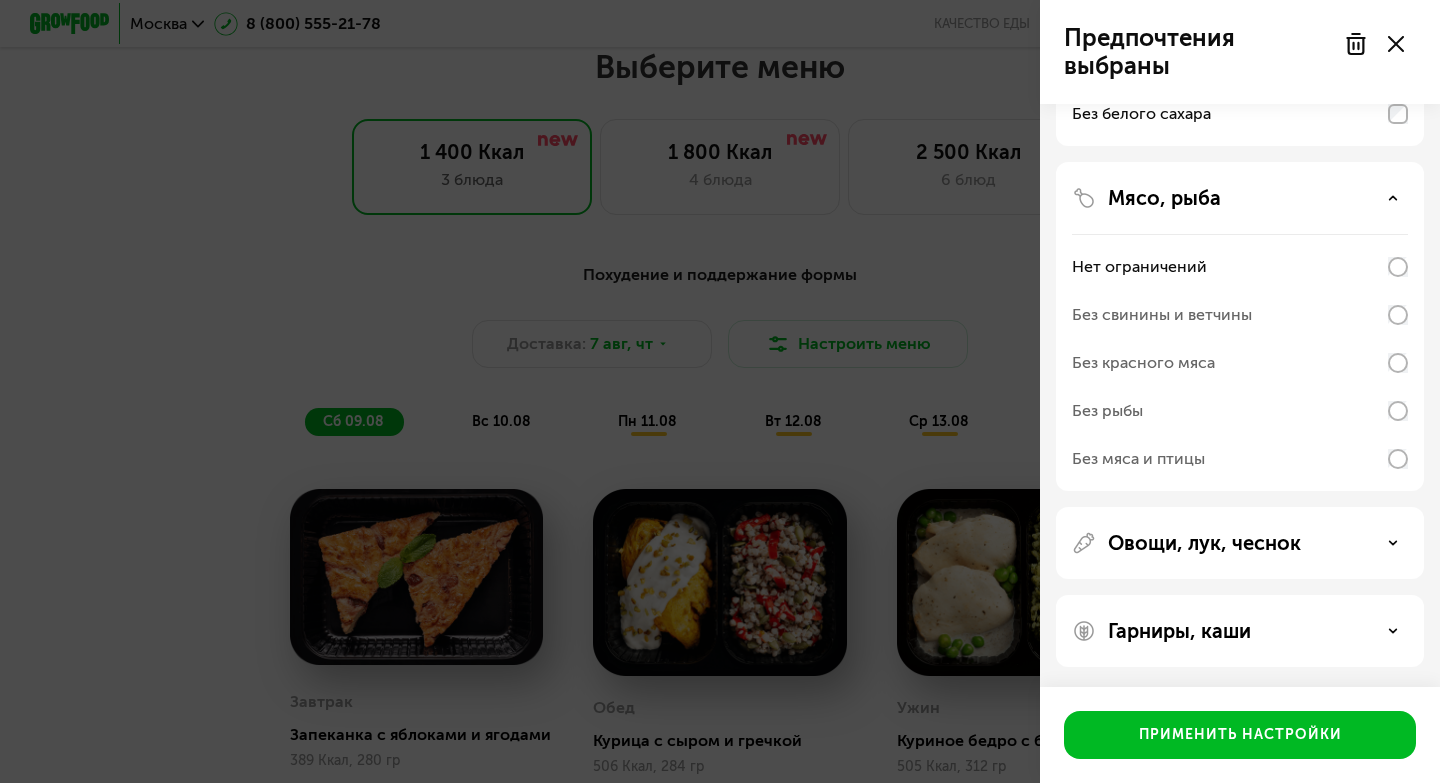 click 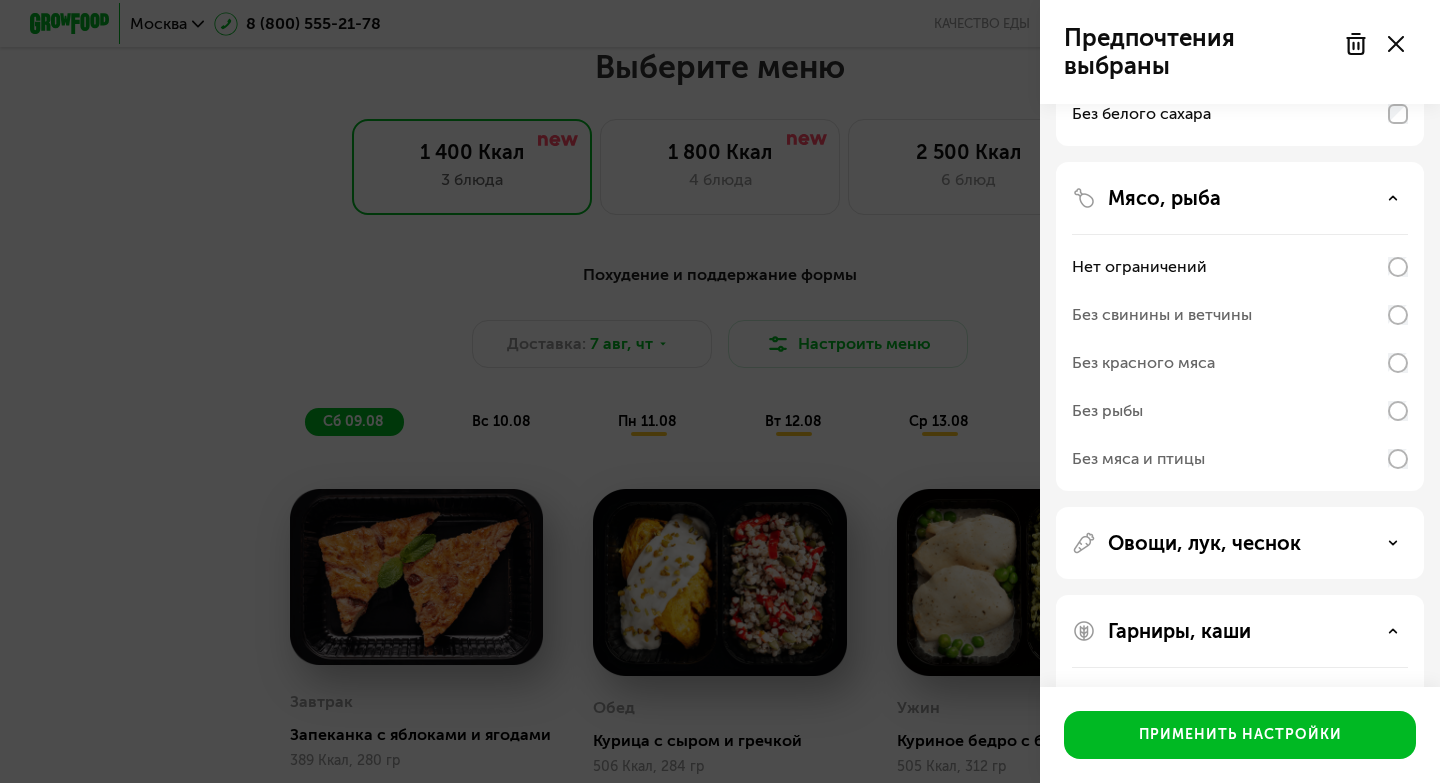 click on "Гарниры, каши" at bounding box center [1179, 631] 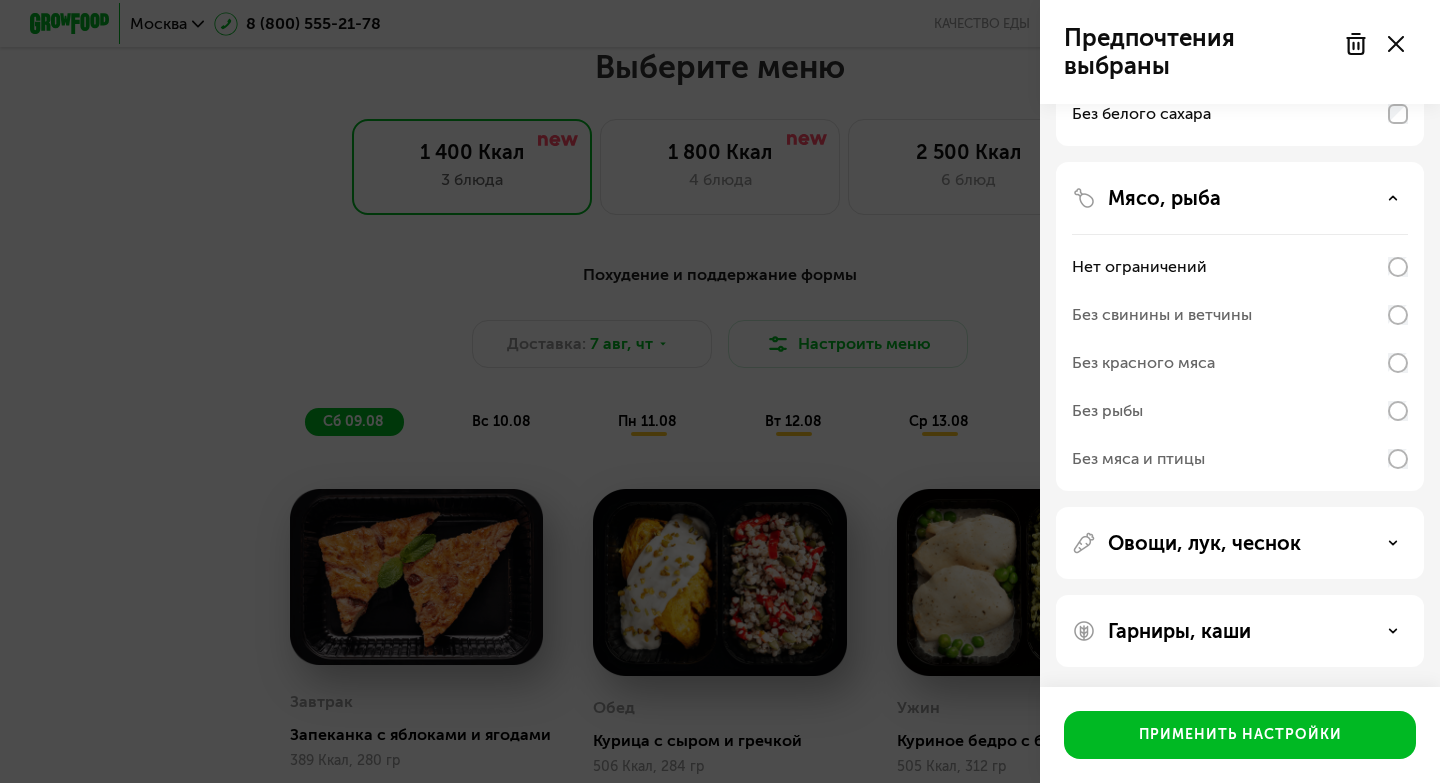 click on "Овощи, лук, чеснок" at bounding box center (1204, 543) 